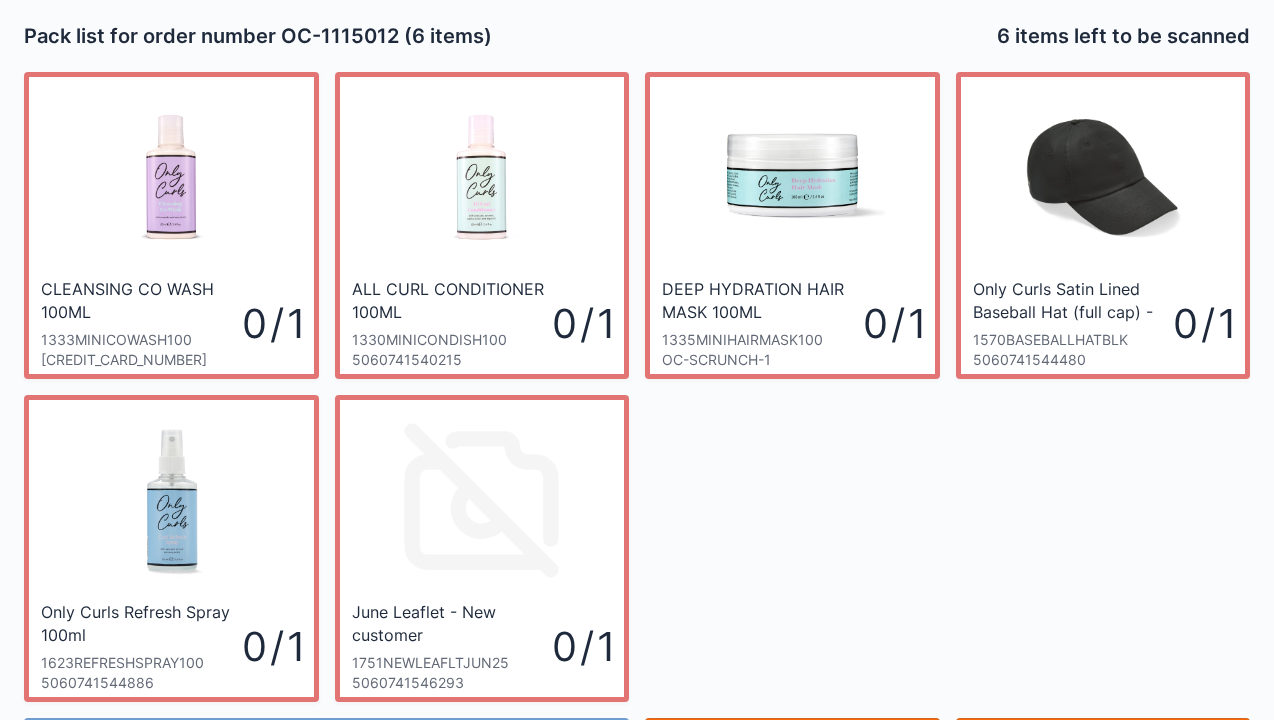 click on "Menu" at bounding box center (1103, 768) 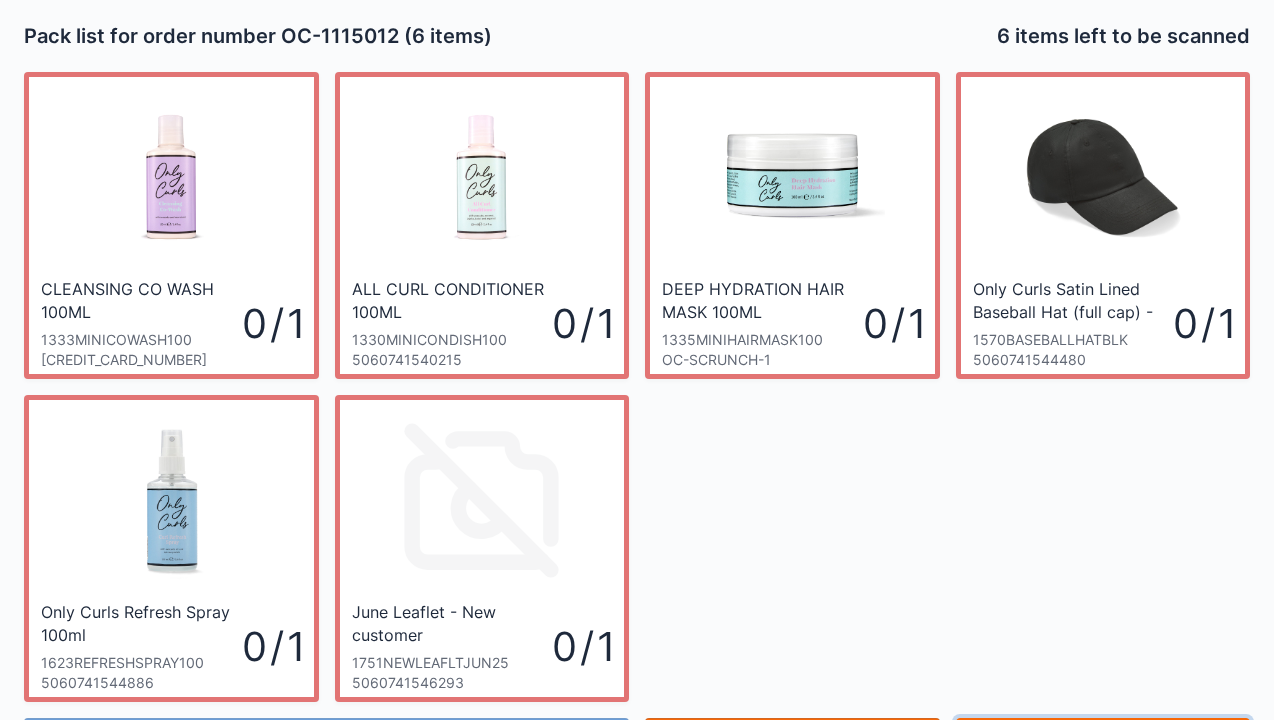 scroll, scrollTop: 116, scrollLeft: 0, axis: vertical 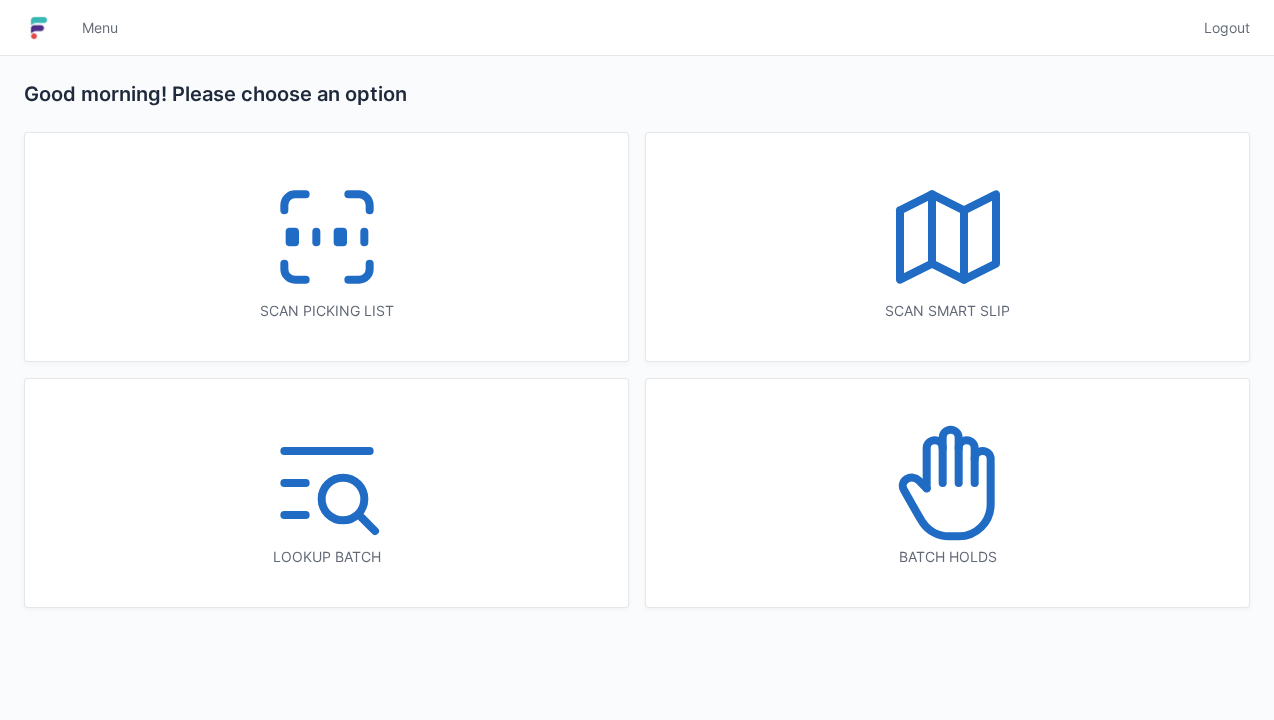 click 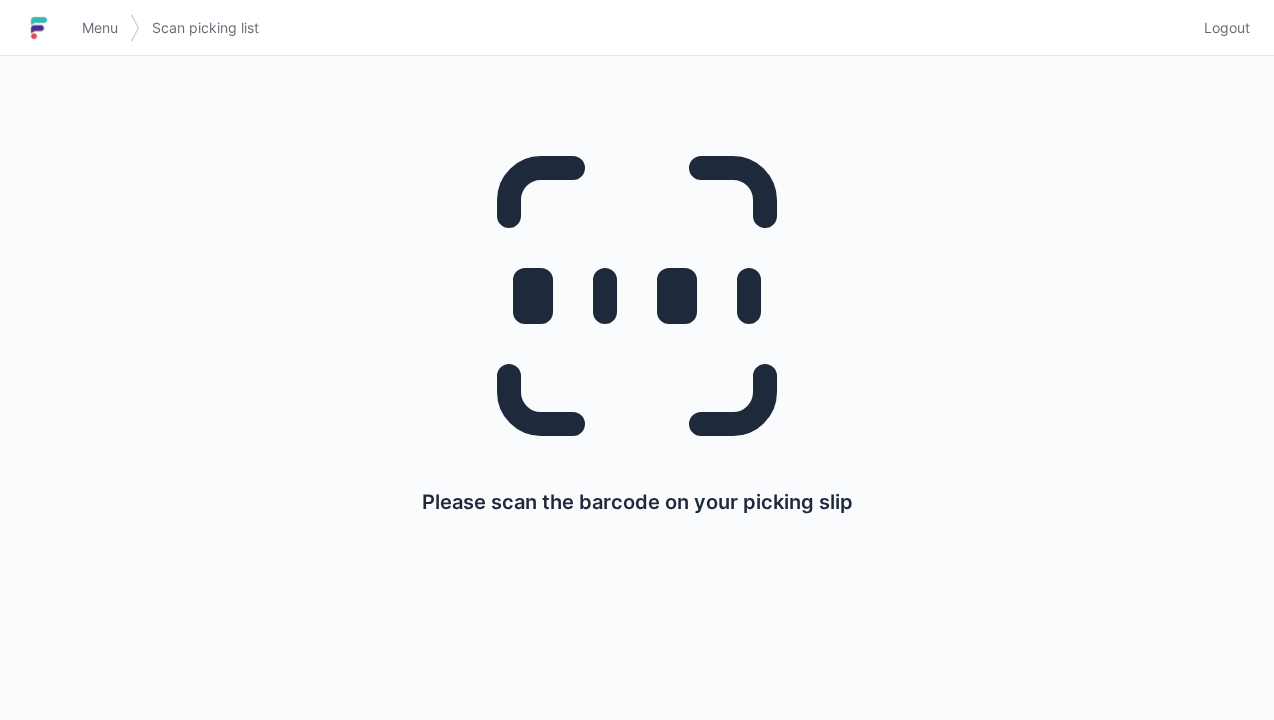 scroll, scrollTop: 0, scrollLeft: 0, axis: both 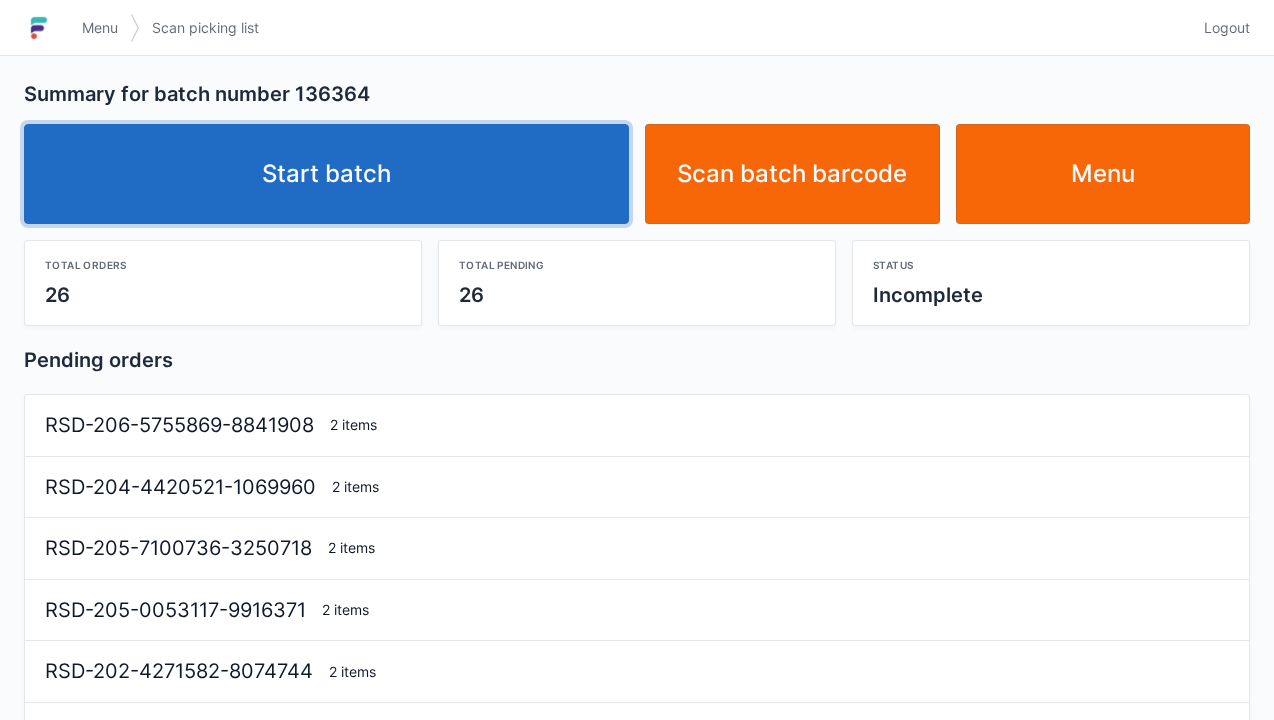 click on "Start batch" at bounding box center (326, 174) 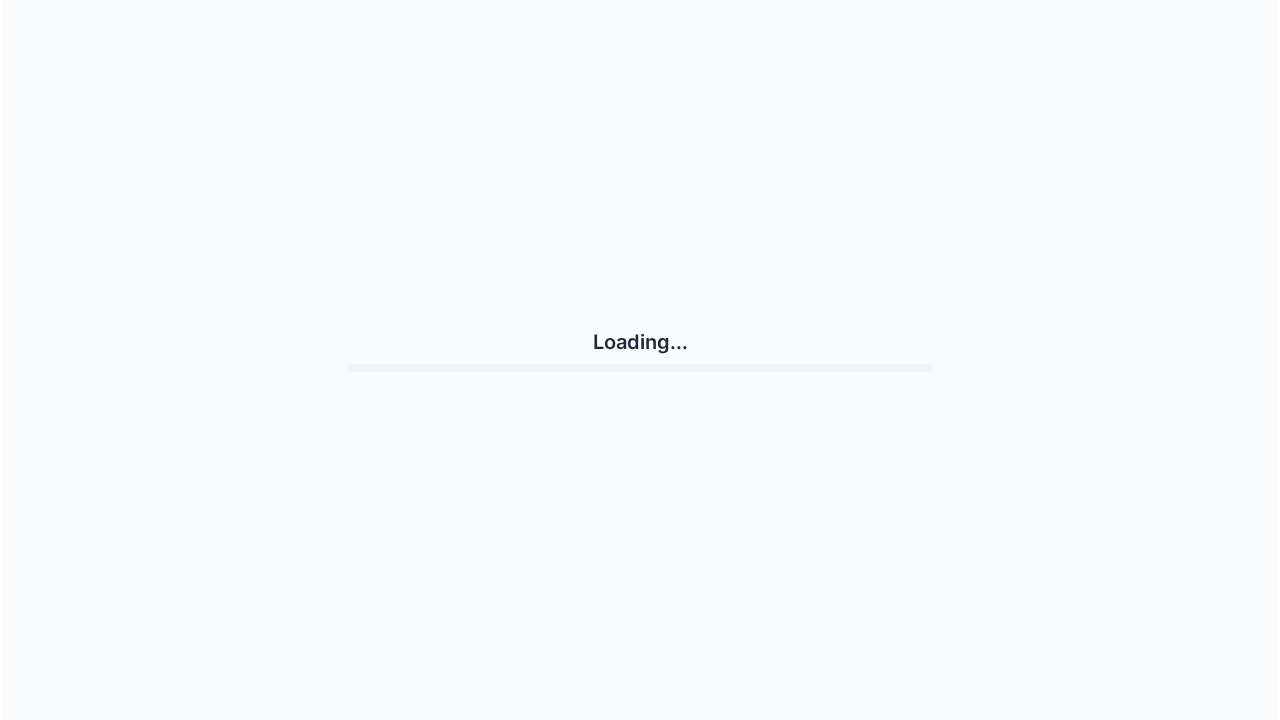 scroll, scrollTop: 0, scrollLeft: 0, axis: both 